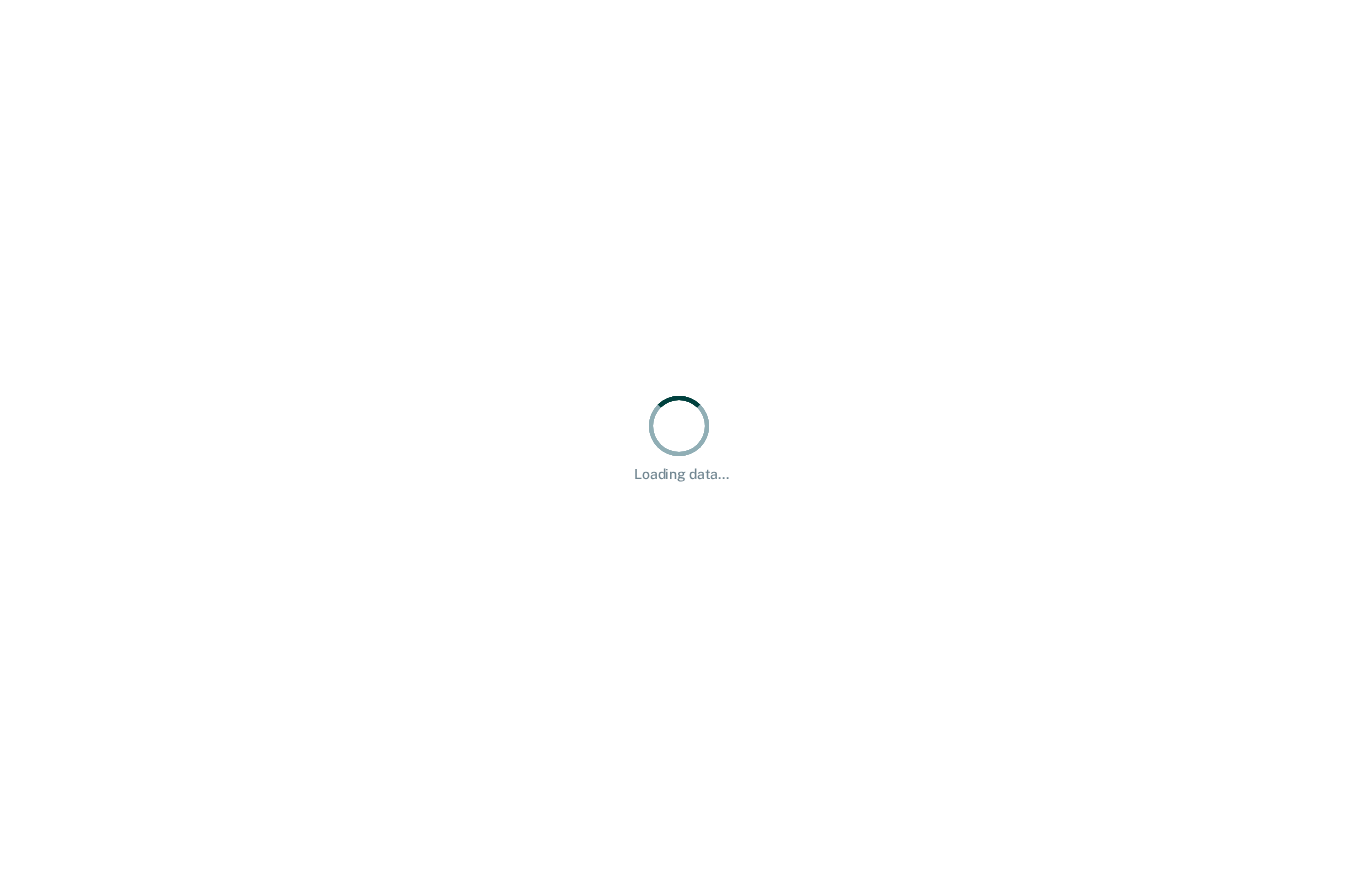 scroll, scrollTop: 0, scrollLeft: 0, axis: both 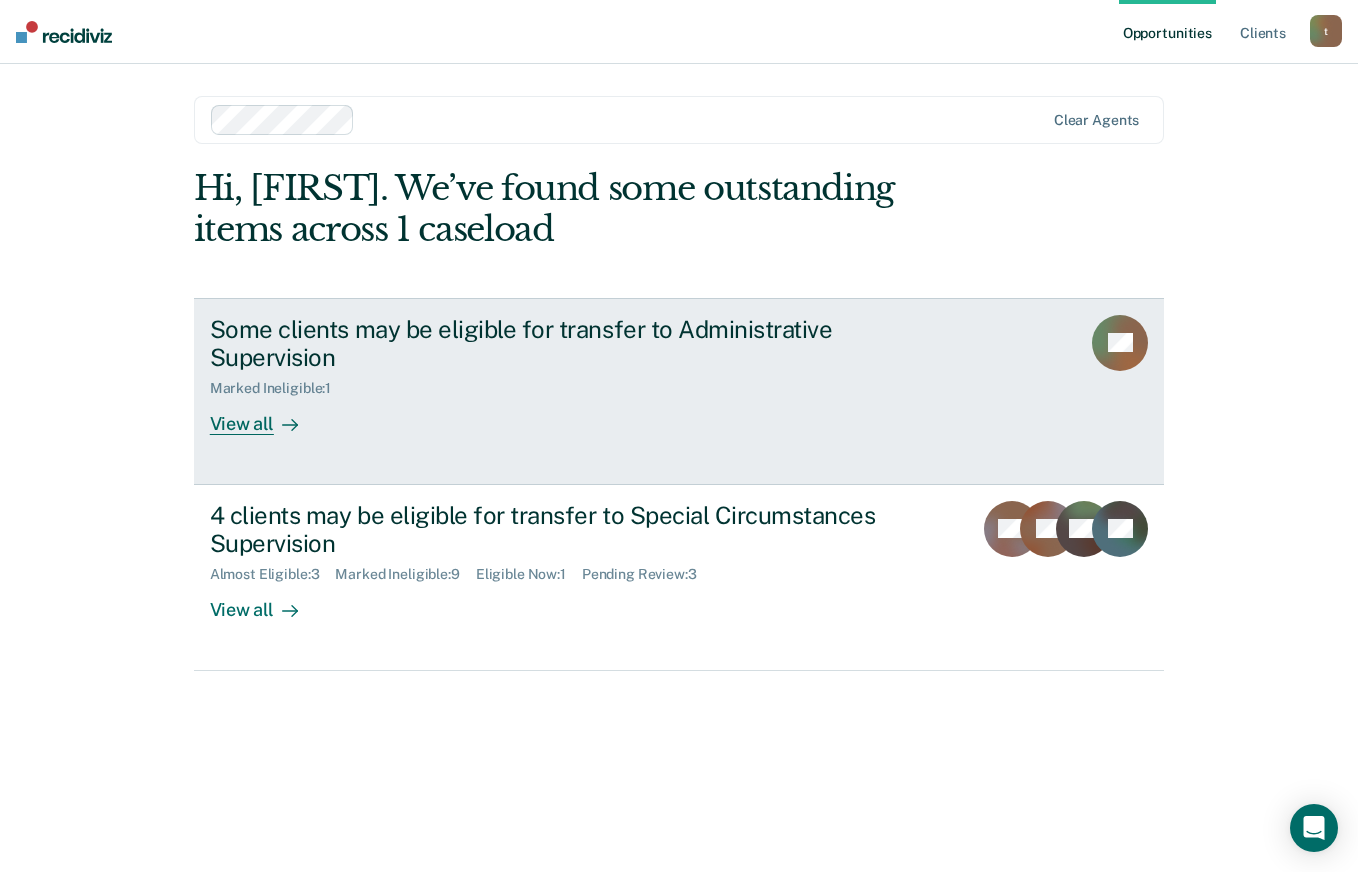 click on "Marked Ineligible :  1" at bounding box center (561, 384) 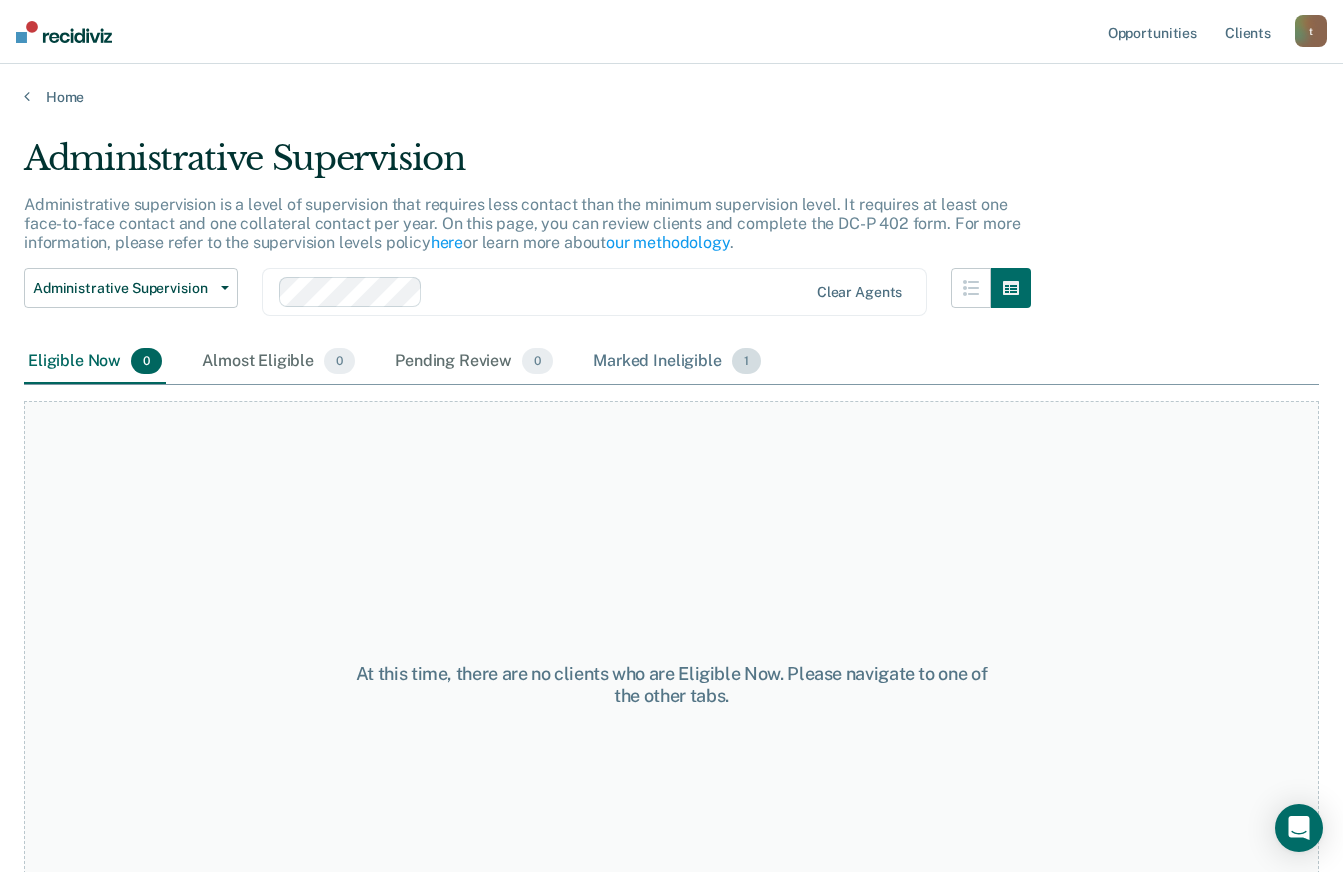 click on "Marked Ineligible 1" at bounding box center (677, 362) 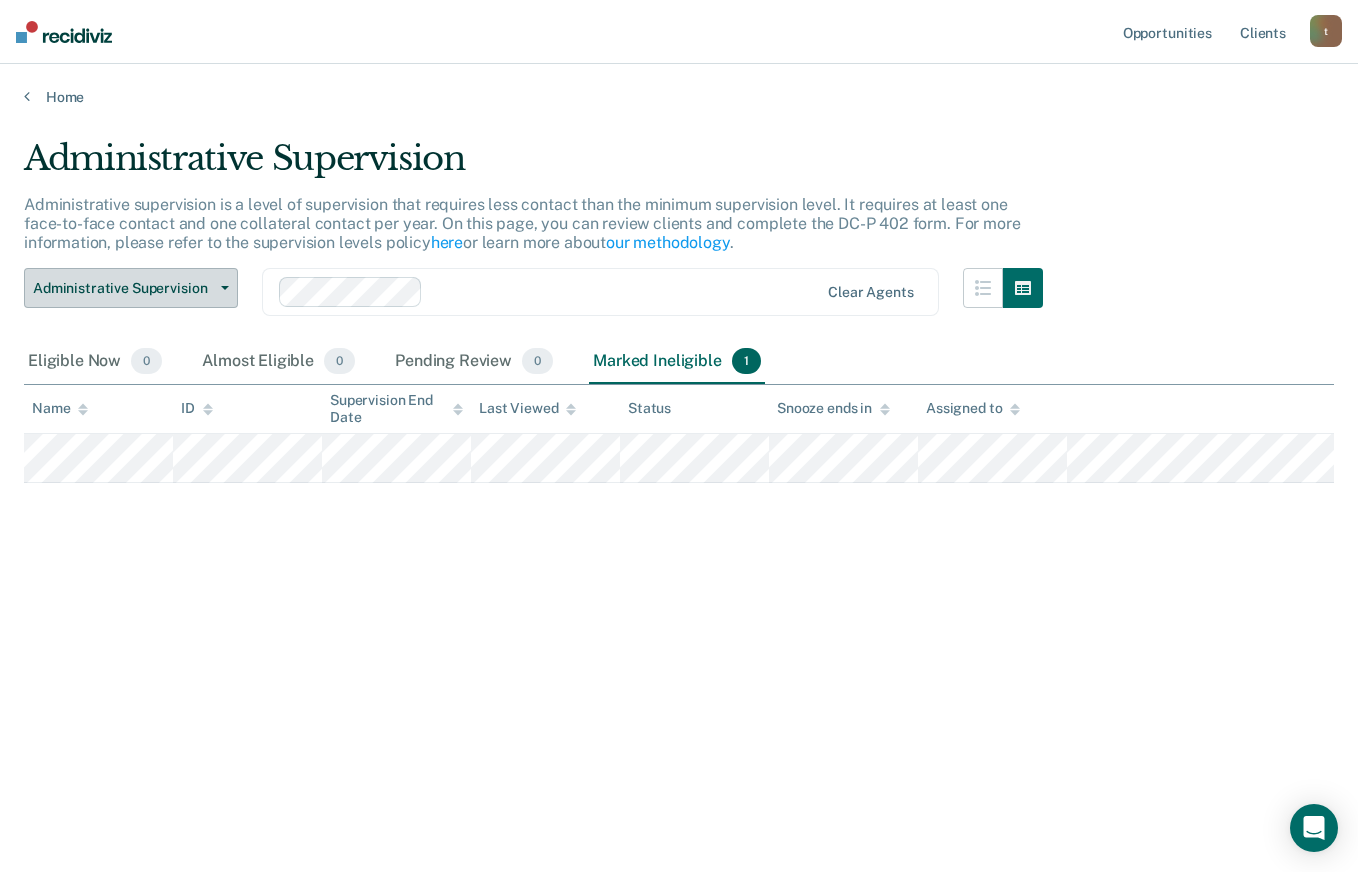 click on "Administrative Supervision" at bounding box center (131, 288) 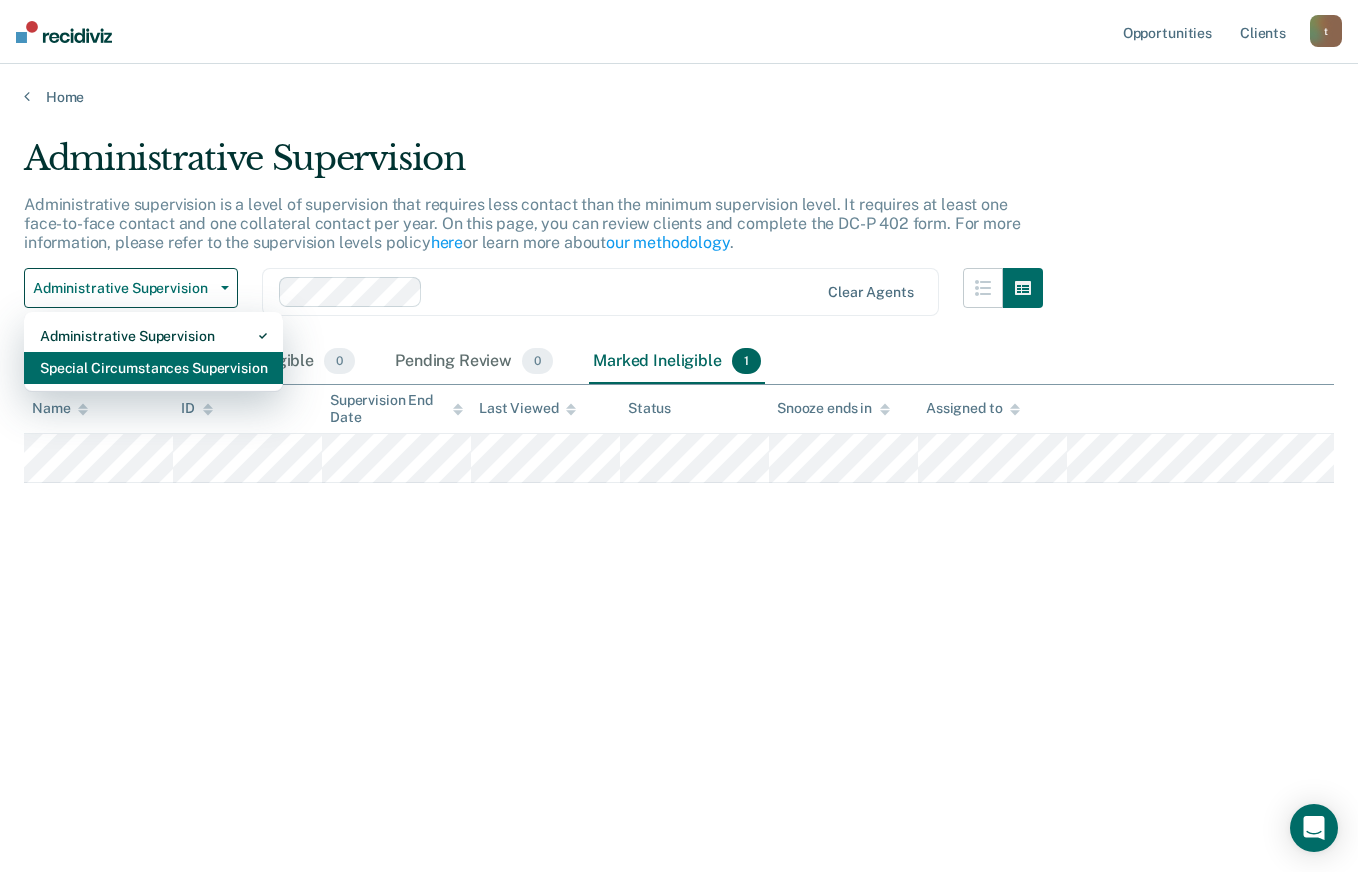 click on "Special Circumstances Supervision" at bounding box center [153, 368] 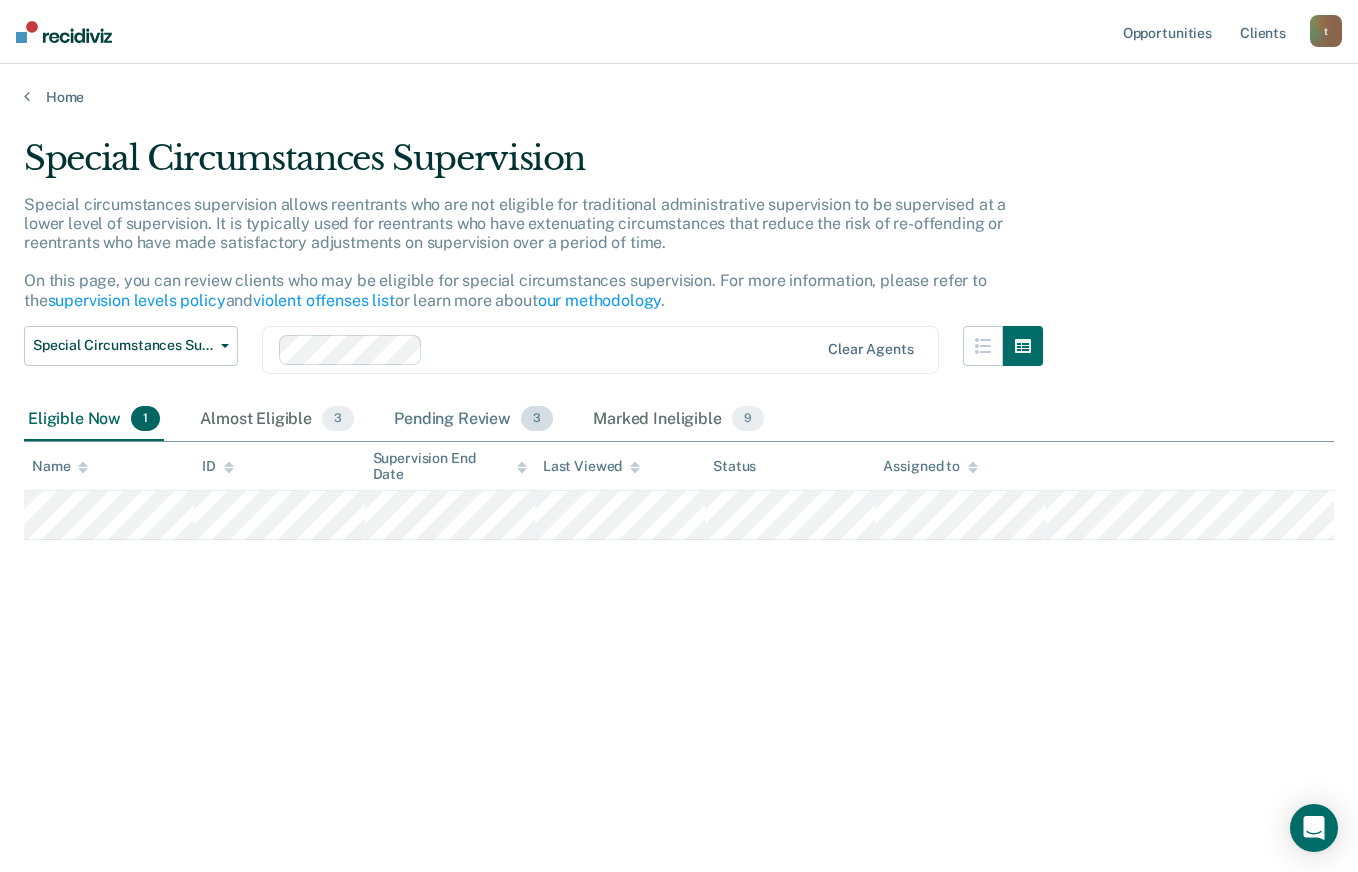 click on "Pending Review 3" at bounding box center (473, 420) 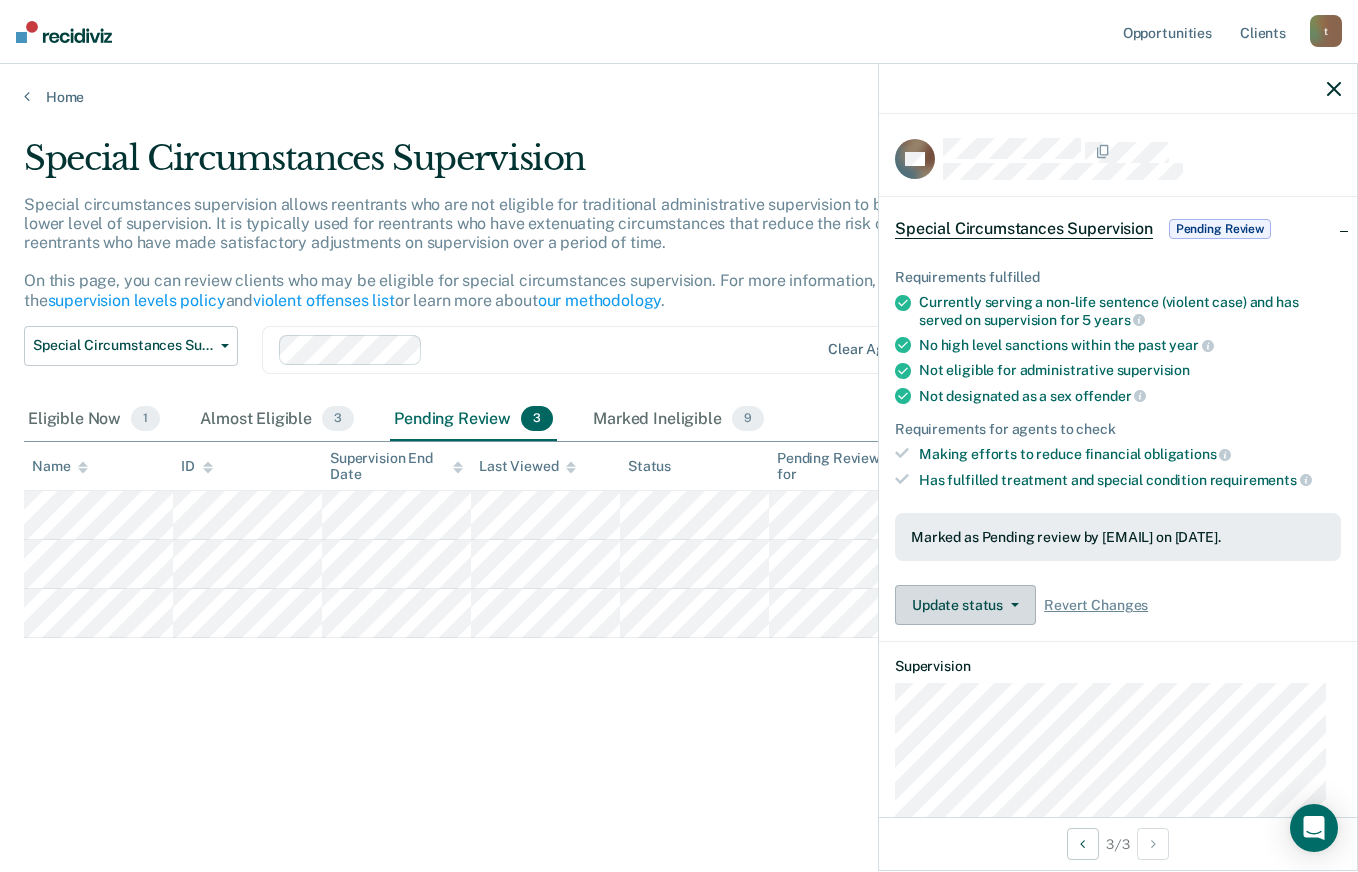 click on "Update status" at bounding box center (965, 605) 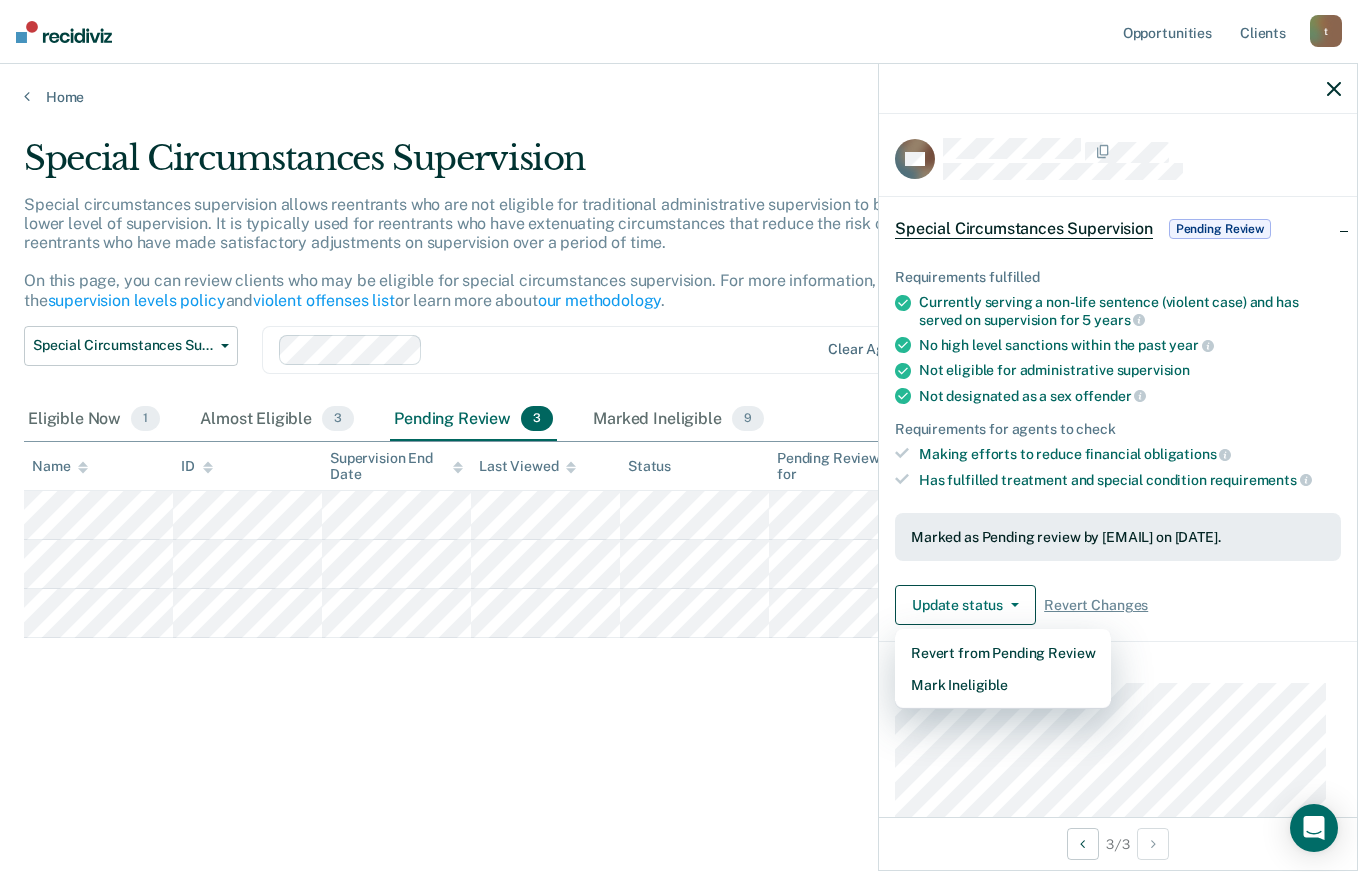 click on "Special Circumstances Supervision Special circumstances supervision allows reentrants who are not eligible for traditional administrative supervision to be supervised at a lower level of supervision. It is typically used for reentrants who have extenuating circumstances that reduce the risk of re-offending or reentrants who have made satisfactory adjustments on supervision over a period of time. On this page, you can review clients who may be eligible for special circumstances supervision. For more information, please refer to the supervision levels policy and violent offenses list or learn more about our methodology. Special Circumstances Supervision Administrative Supervision Special Circumstances Supervision Clear agents Eligible Now 1 Almost Eligible 3 Pending Review 3 Marked Ineligible 9
To pick up a draggable item, press the space bar.
While dragging, use the arrow keys to move the item.
Press space again to drop the item in its new position, or press escape to cancel.
Name ID" at bounding box center (679, 430) 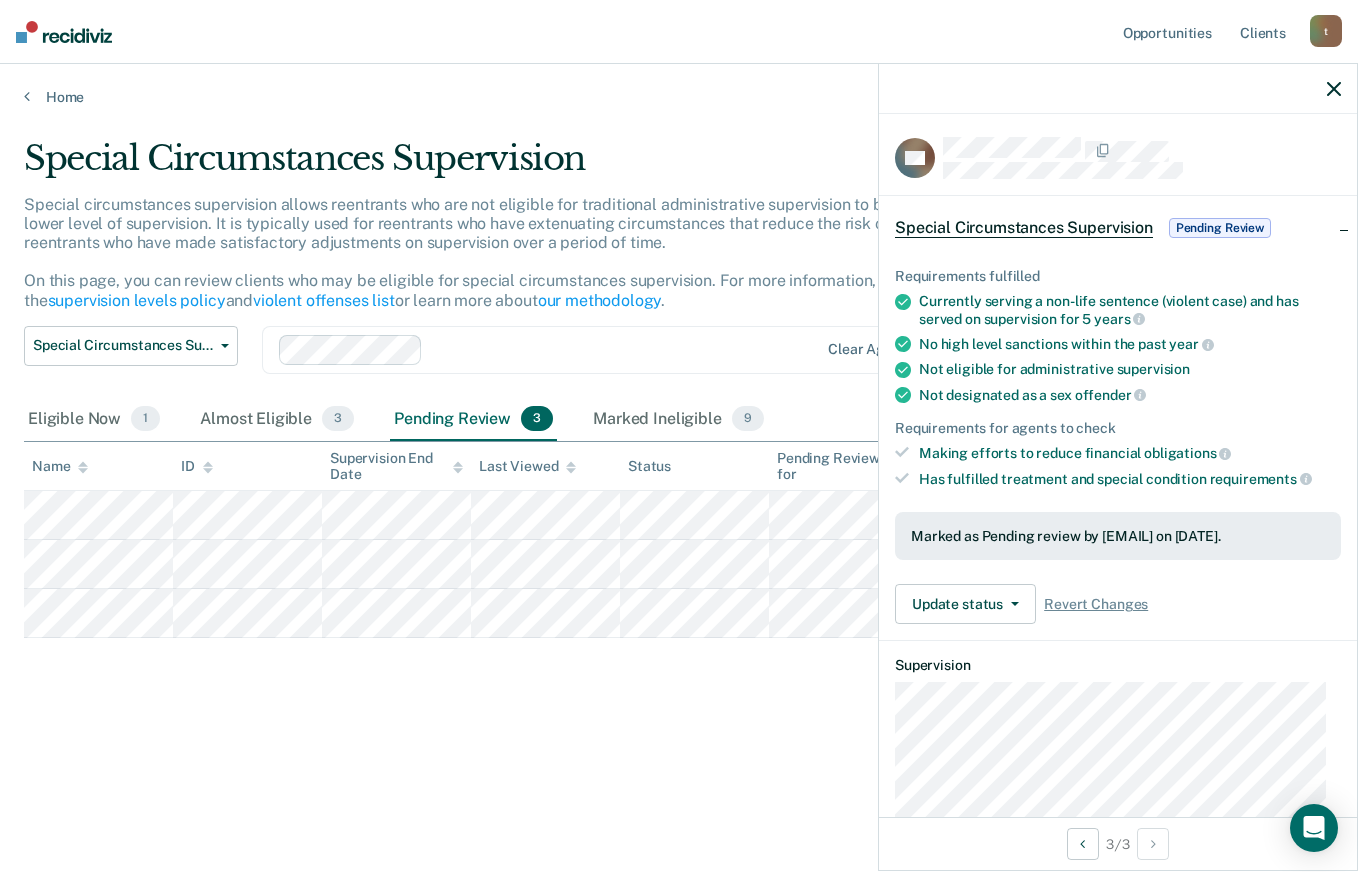 scroll, scrollTop: 0, scrollLeft: 0, axis: both 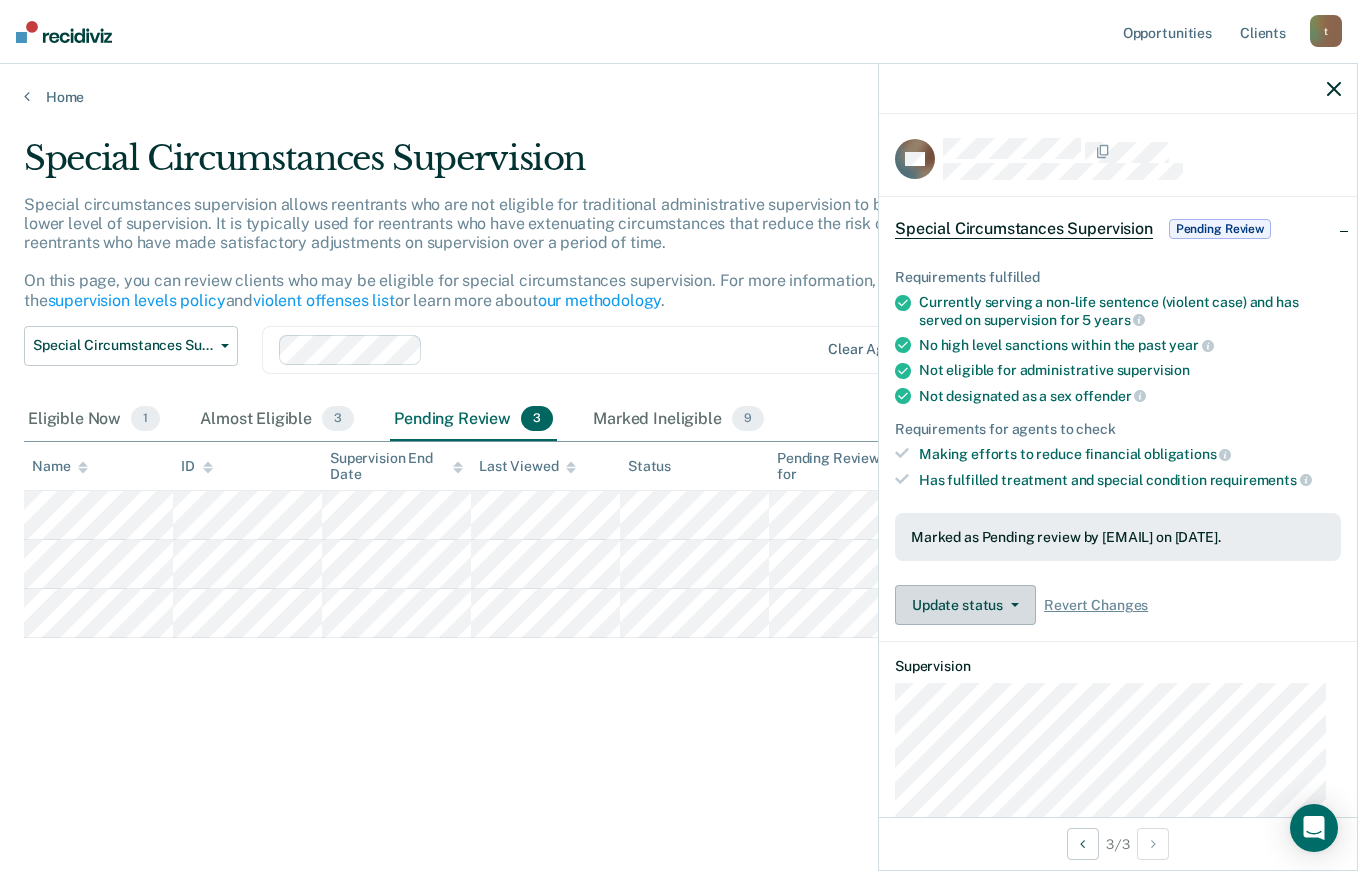 click on "Update status" at bounding box center (965, 605) 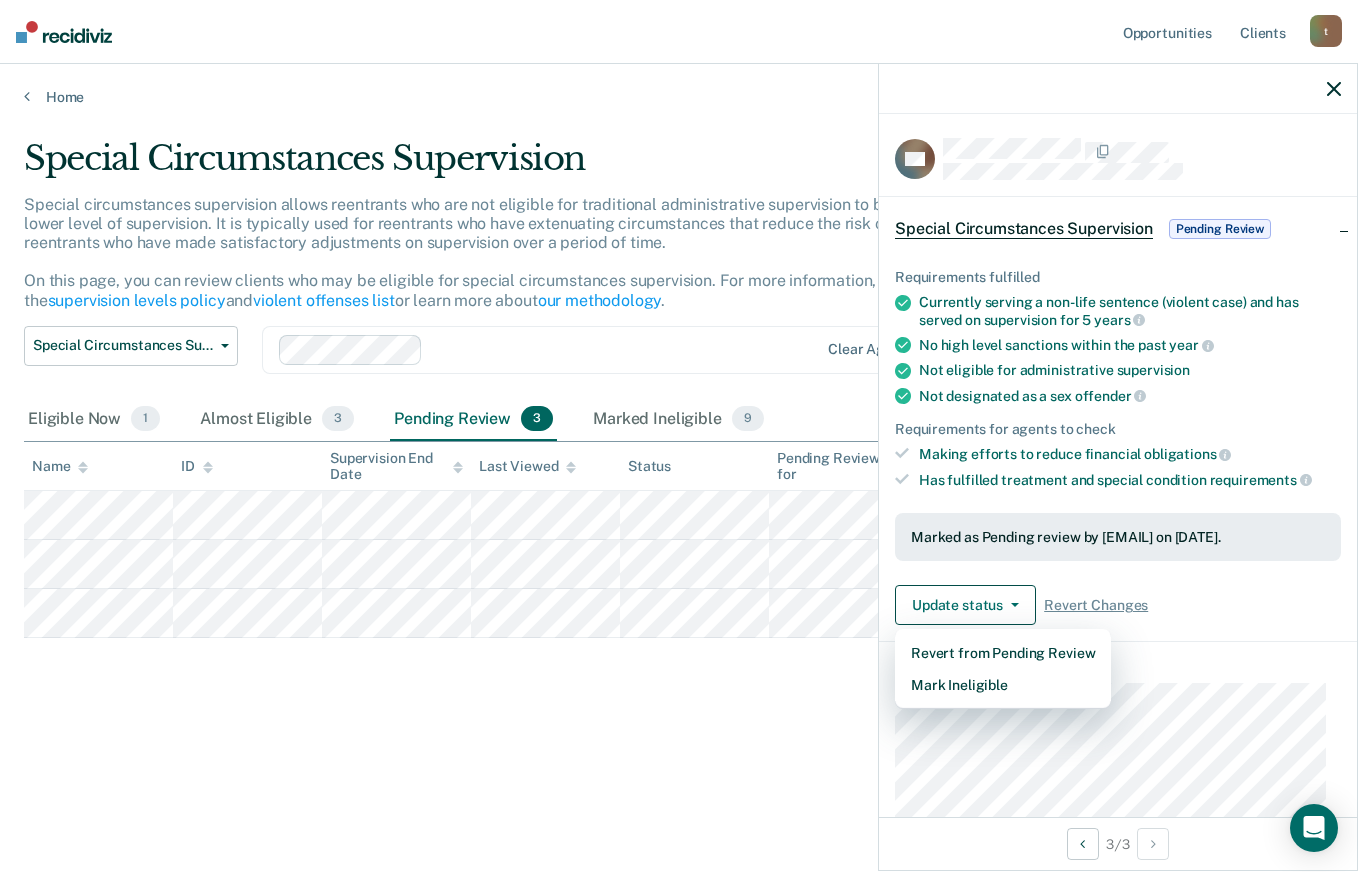 click on "Special Circumstances Supervision Special circumstances supervision allows reentrants who are not eligible for traditional administrative supervision to be supervised at a lower level of supervision. It is typically used for reentrants who have extenuating circumstances that reduce the risk of re-offending or reentrants who have made satisfactory adjustments on supervision over a period of time. On this page, you can review clients who may be eligible for special circumstances supervision. For more information, please refer to the supervision levels policy and violent offenses list or learn more about our methodology. Special Circumstances Supervision Administrative Supervision Special Circumstances Supervision Clear agents Eligible Now 1 Almost Eligible 3 Pending Review 3 Marked Ineligible 9
To pick up a draggable item, press the space bar.
While dragging, use the arrow keys to move the item.
Press space again to drop the item in its new position, or press escape to cancel.
Name ID" at bounding box center [679, 462] 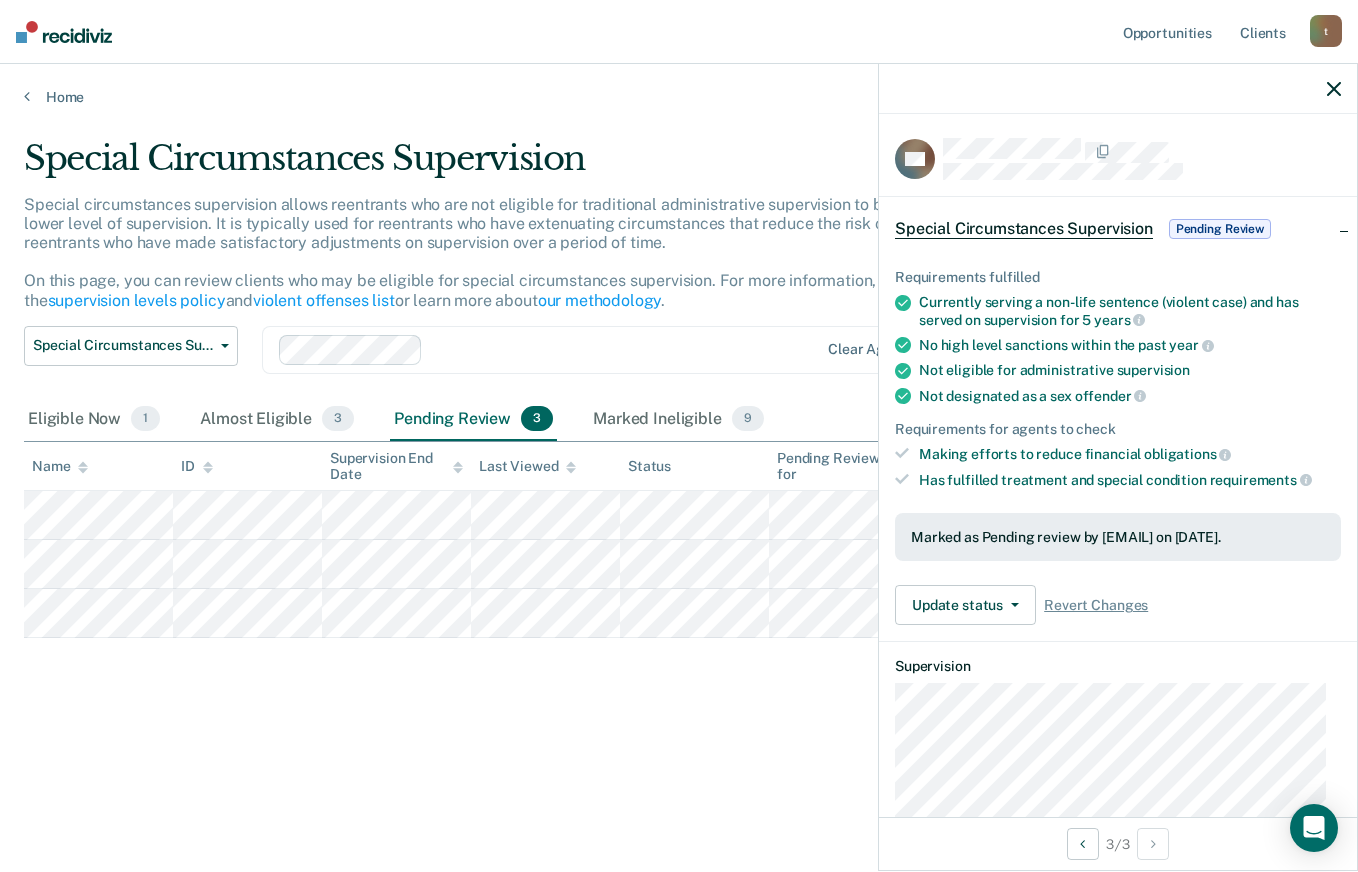 click on "Special Circumstances Supervision Special circumstances supervision allows reentrants who are not eligible for traditional administrative supervision to be supervised at a lower level of supervision. It is typically used for reentrants who have extenuating circumstances that reduce the risk of re-offending or reentrants who have made satisfactory adjustments on supervision over a period of time. On this page, you can review clients who may be eligible for special circumstances supervision. For more information, please refer to the supervision levels policy and violent offenses list or learn more about our methodology. Special Circumstances Supervision Administrative Supervision Special Circumstances Supervision Clear agents Eligible Now 1 Almost Eligible 3 Pending Review 3 Marked Ineligible 9
To pick up a draggable item, press the space bar.
While dragging, use the arrow keys to move the item.
Press space again to drop the item in its new position, or press escape to cancel.
Name ID" at bounding box center [679, 430] 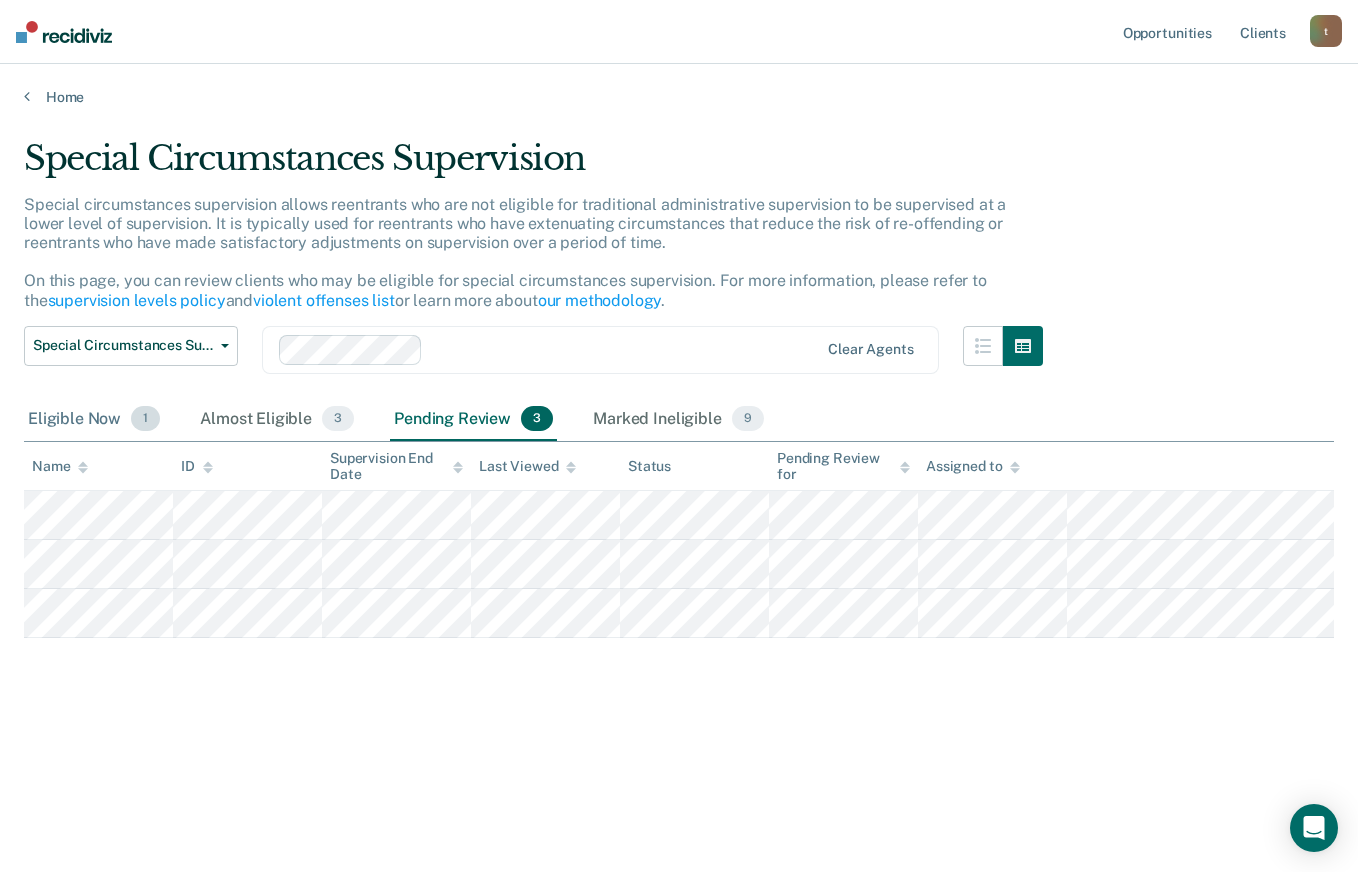 click on "Eligible Now 1" at bounding box center (94, 420) 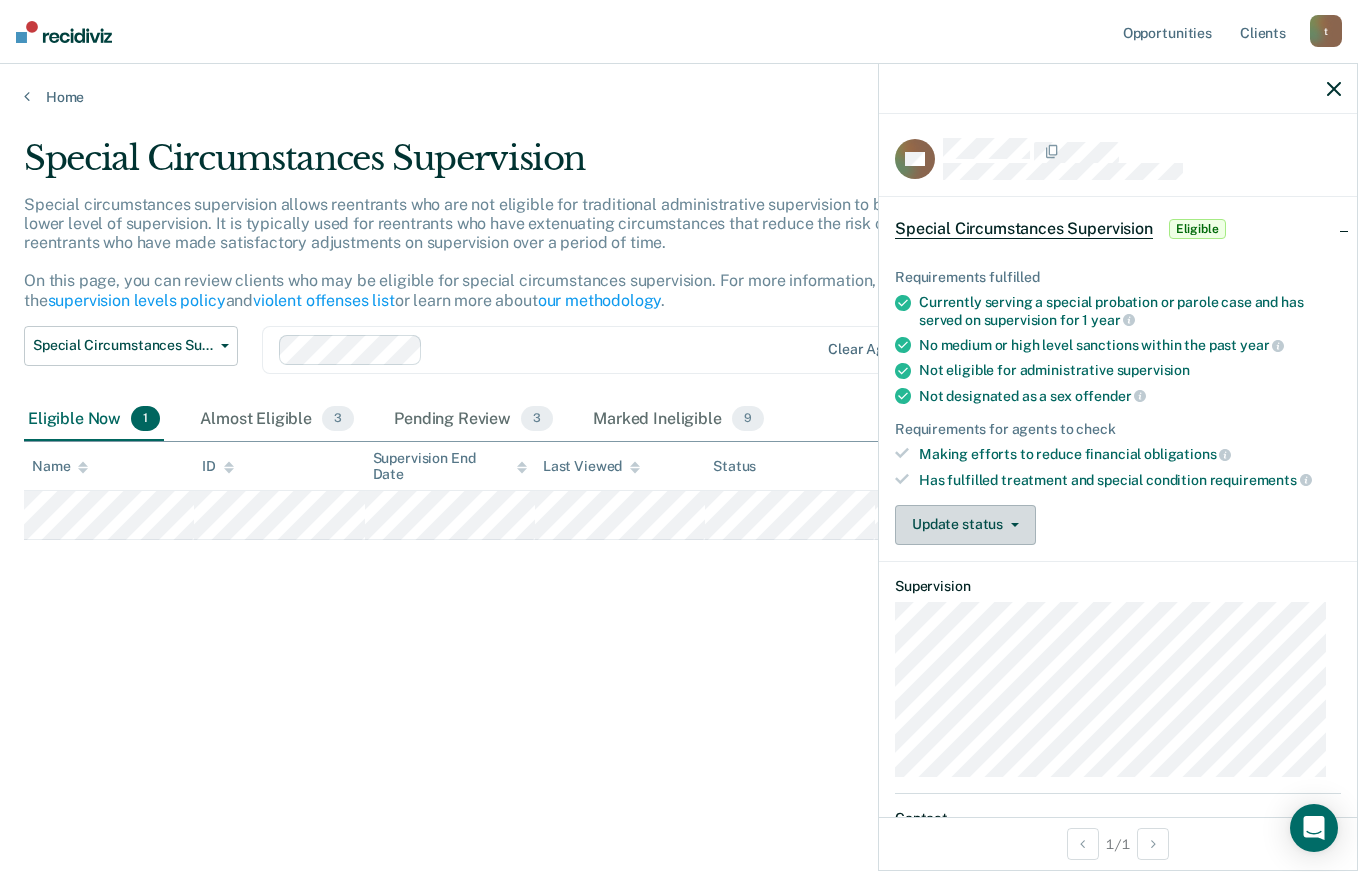 click on "Update status" at bounding box center (965, 525) 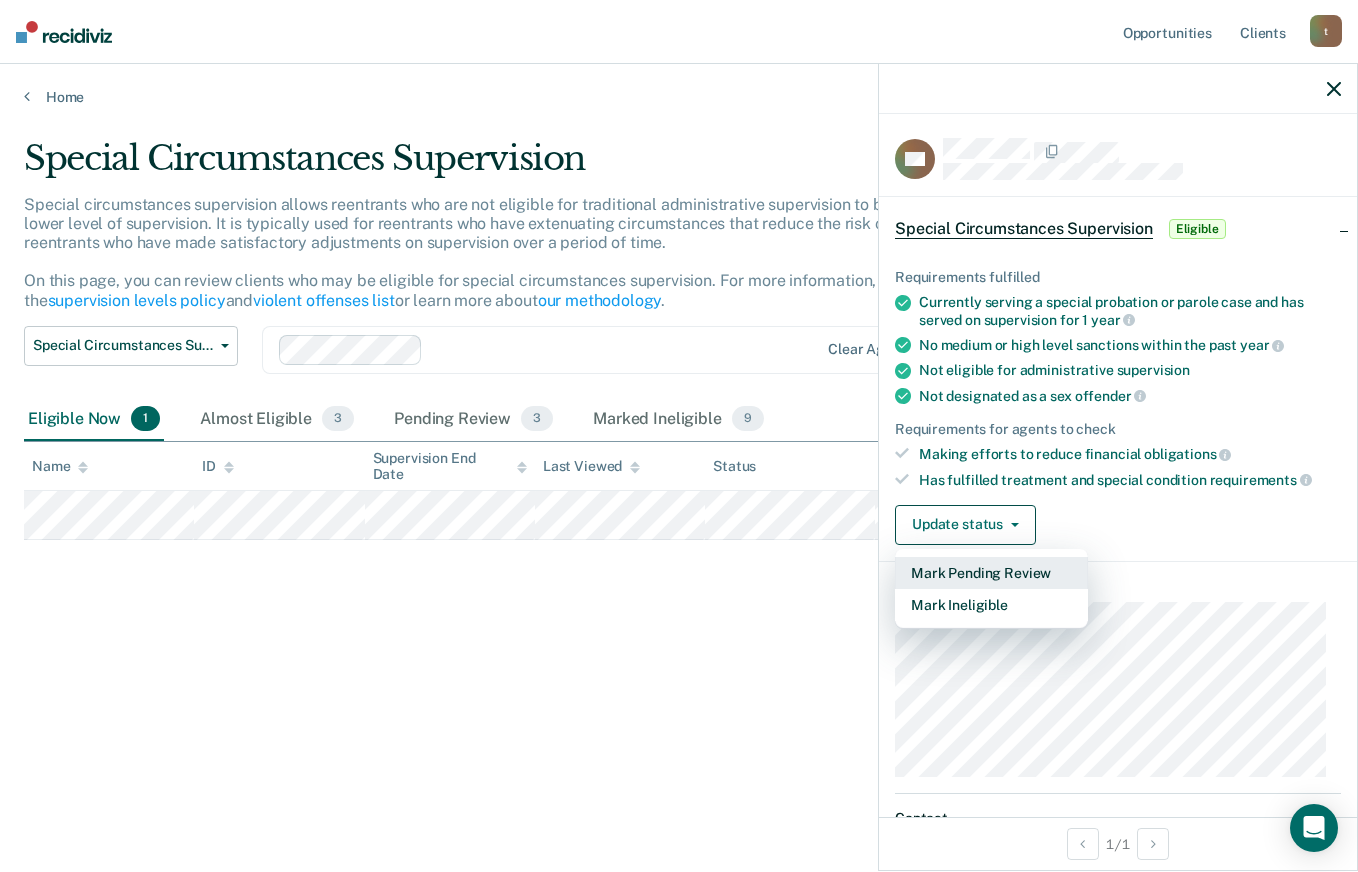 click on "Mark Pending Review" at bounding box center (991, 573) 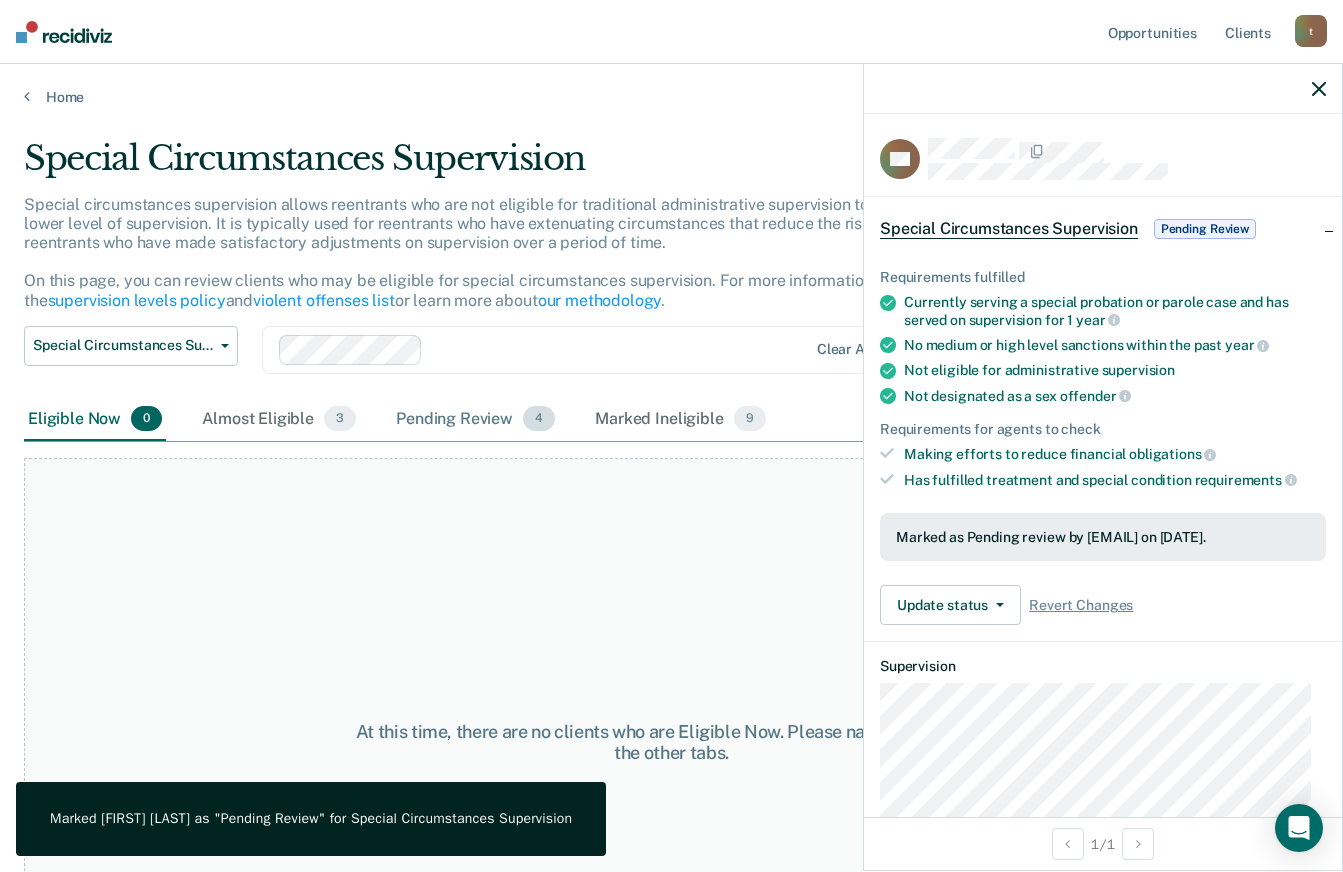 click on "Pending Review 4" at bounding box center [475, 420] 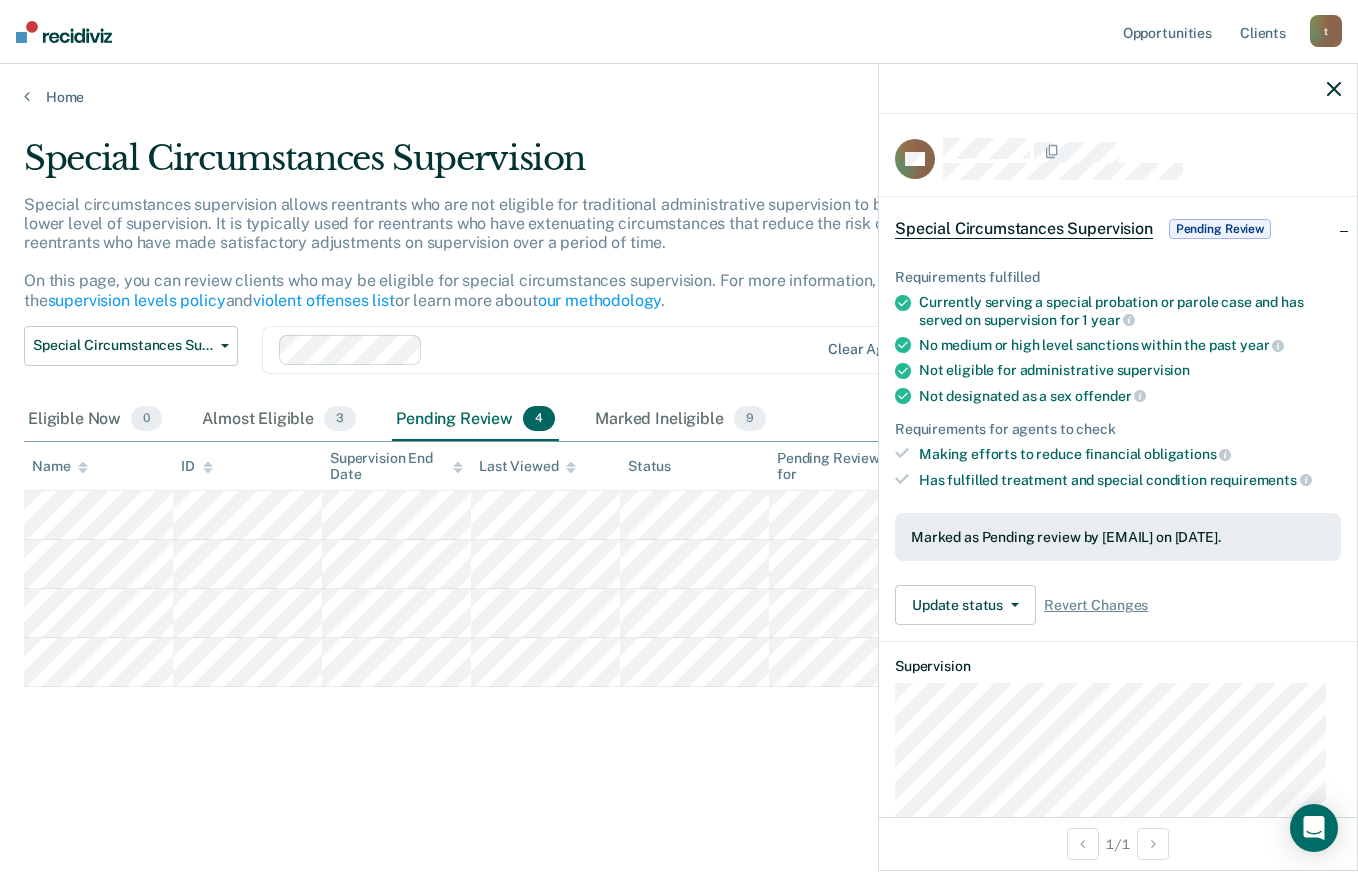 click at bounding box center (1118, 89) 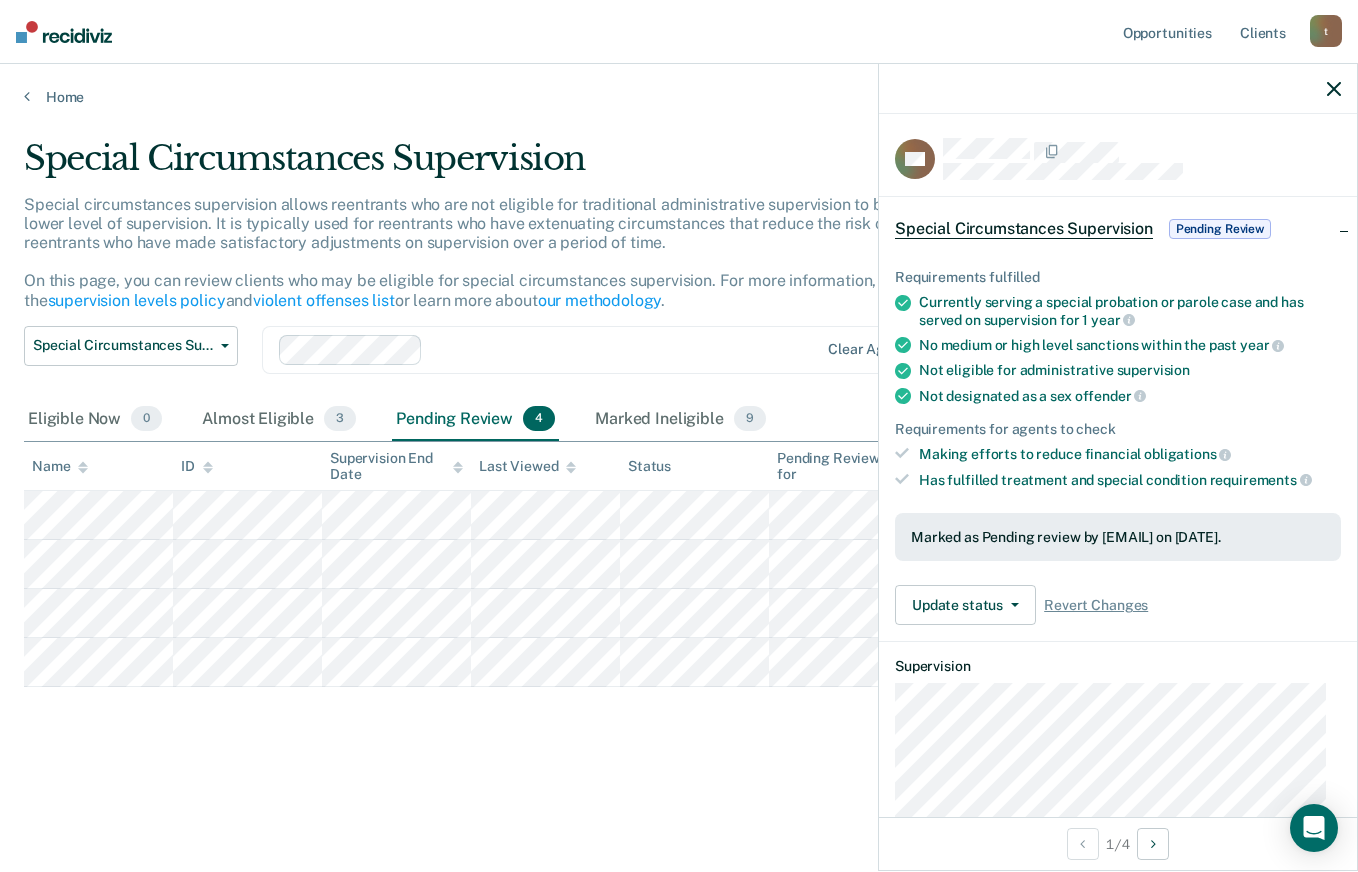 click on "Marked as Pending review by [EMAIL] on [DATE]." at bounding box center [1118, 537] 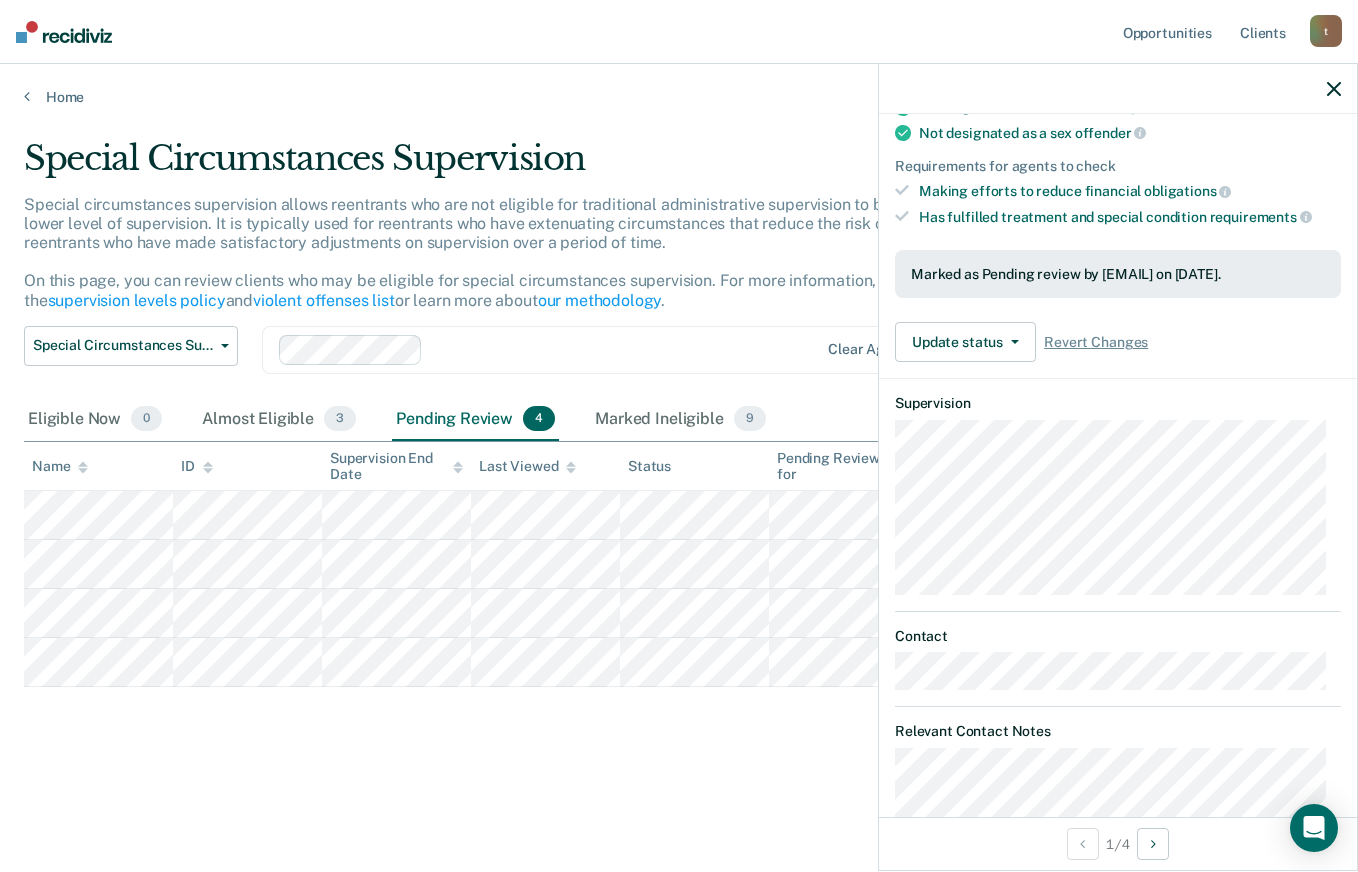 scroll, scrollTop: 0, scrollLeft: 0, axis: both 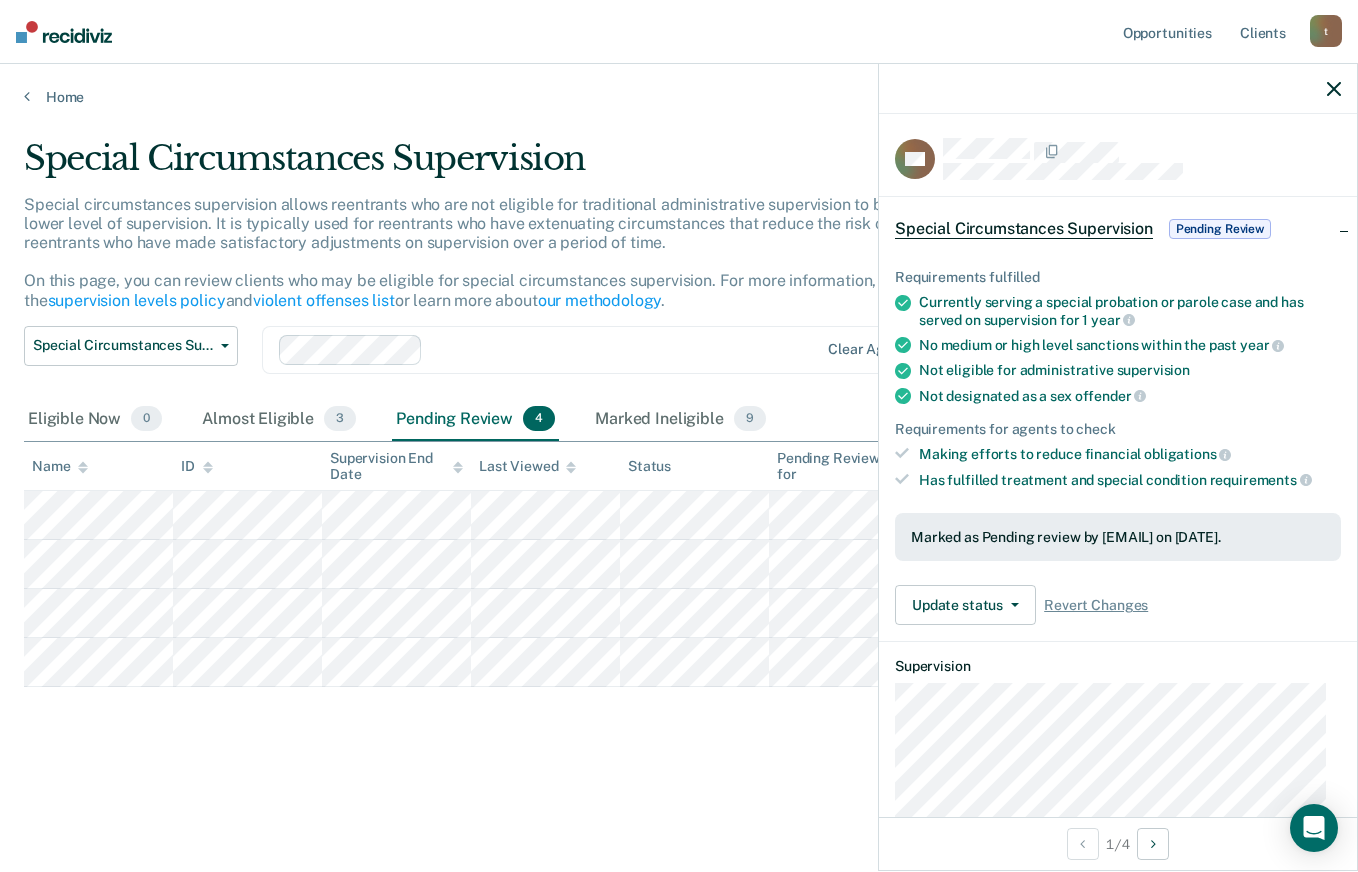 click 